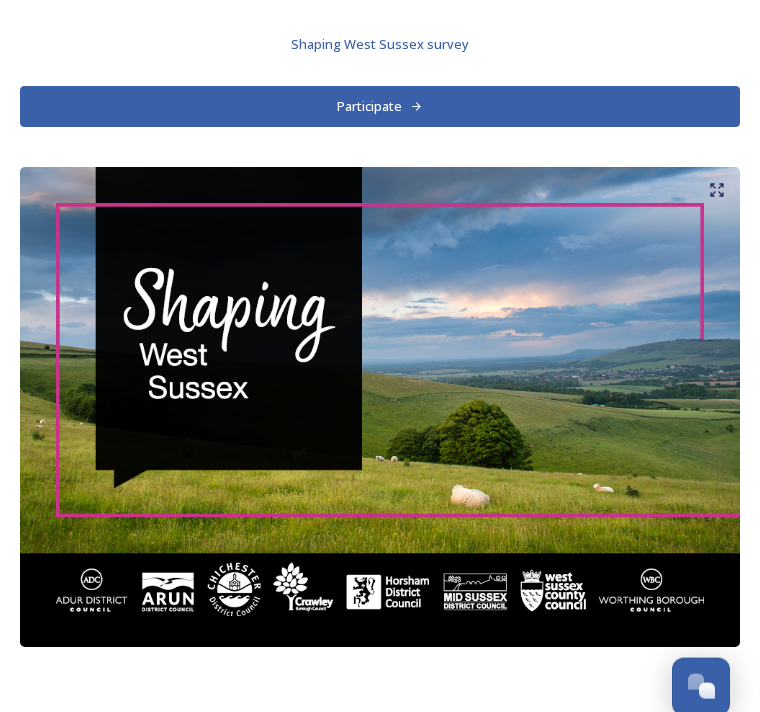 scroll, scrollTop: 0, scrollLeft: 0, axis: both 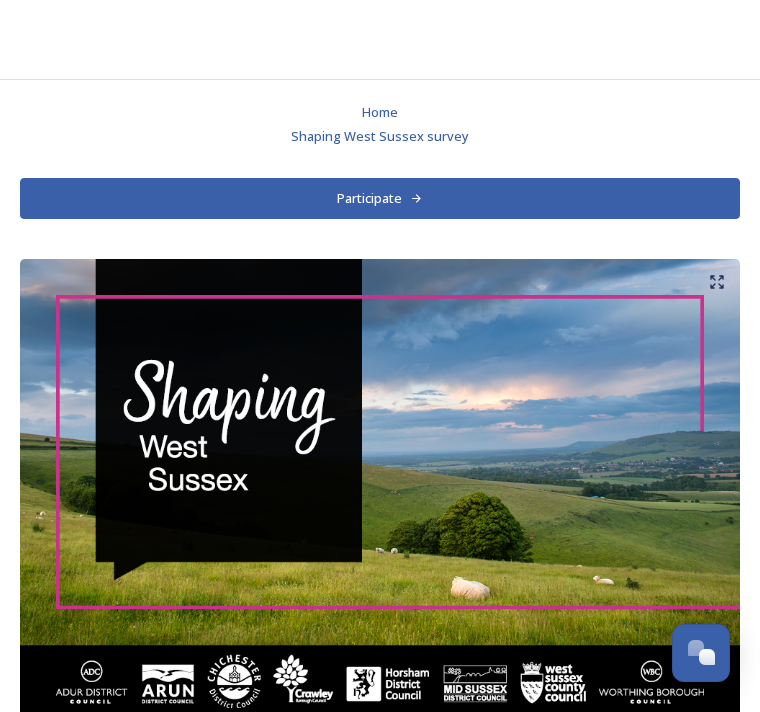 click on "Participate" at bounding box center (380, 198) 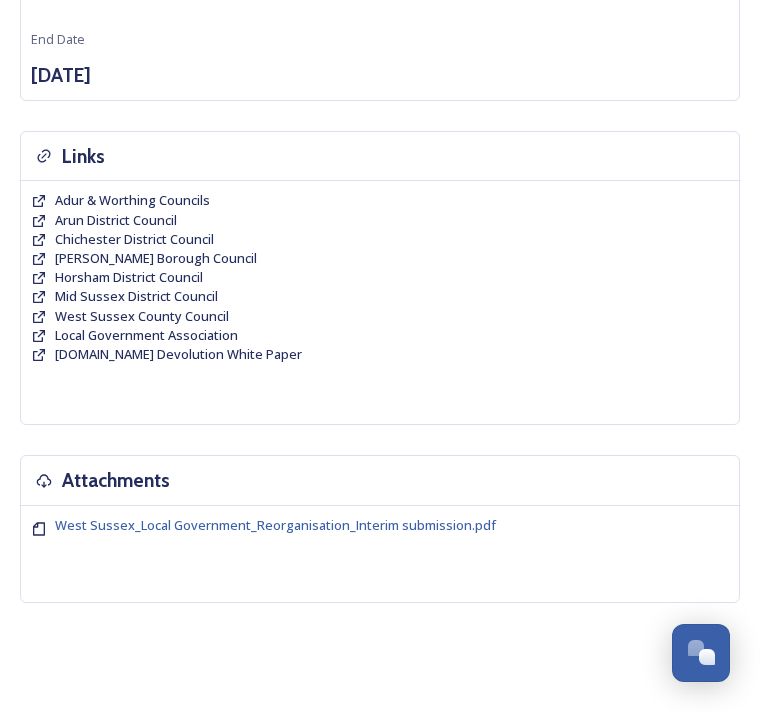 scroll, scrollTop: 2222, scrollLeft: 0, axis: vertical 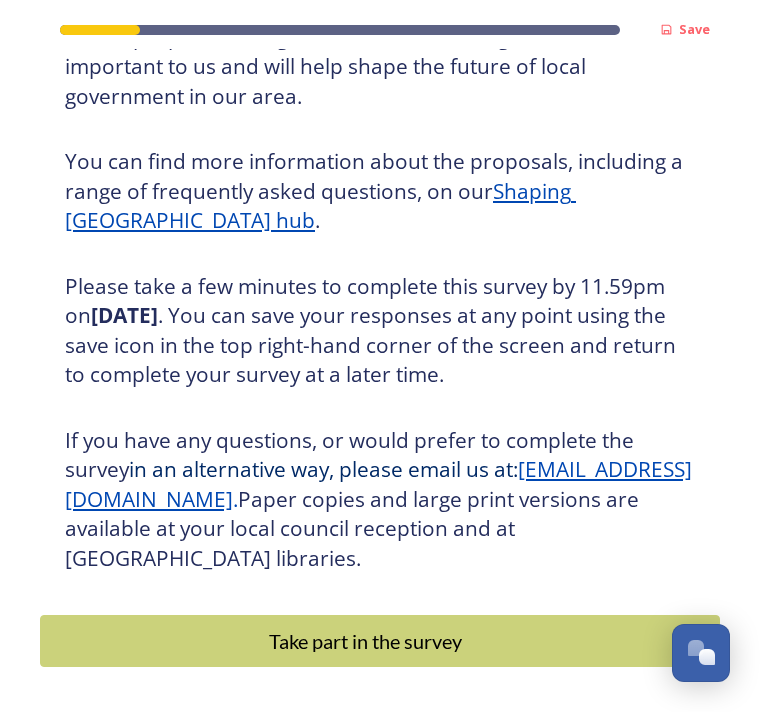 click on "Take part in the survey" at bounding box center [365, 641] 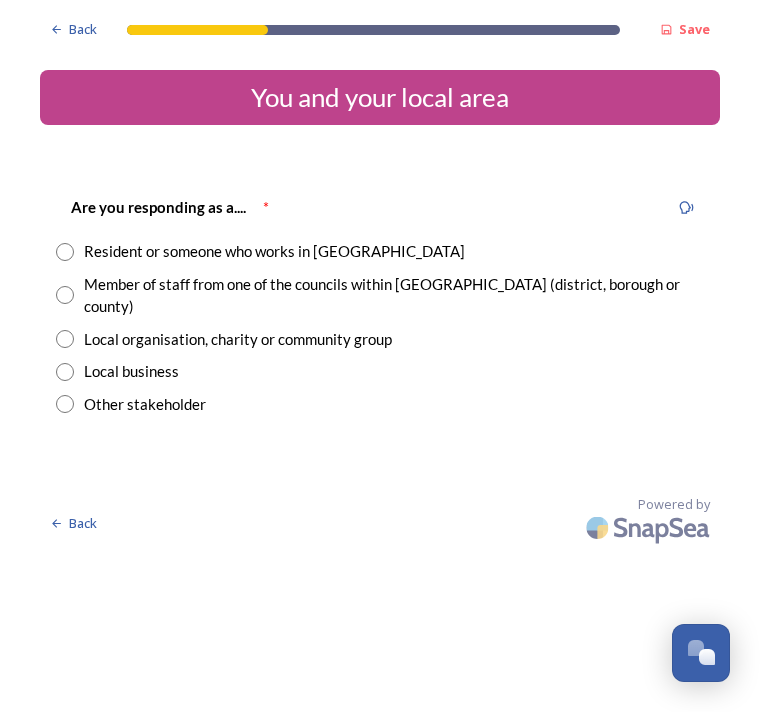 scroll, scrollTop: 0, scrollLeft: 0, axis: both 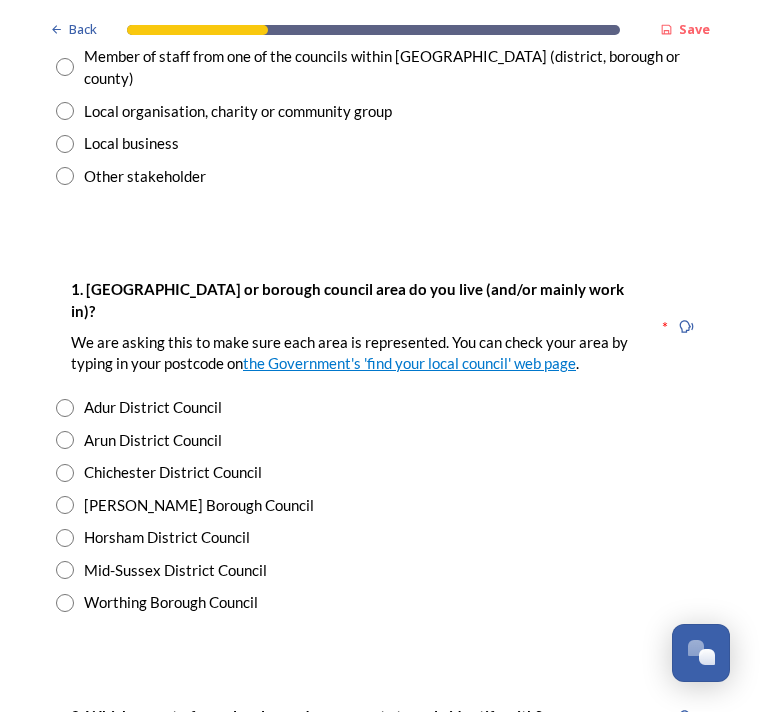 click at bounding box center (65, 538) 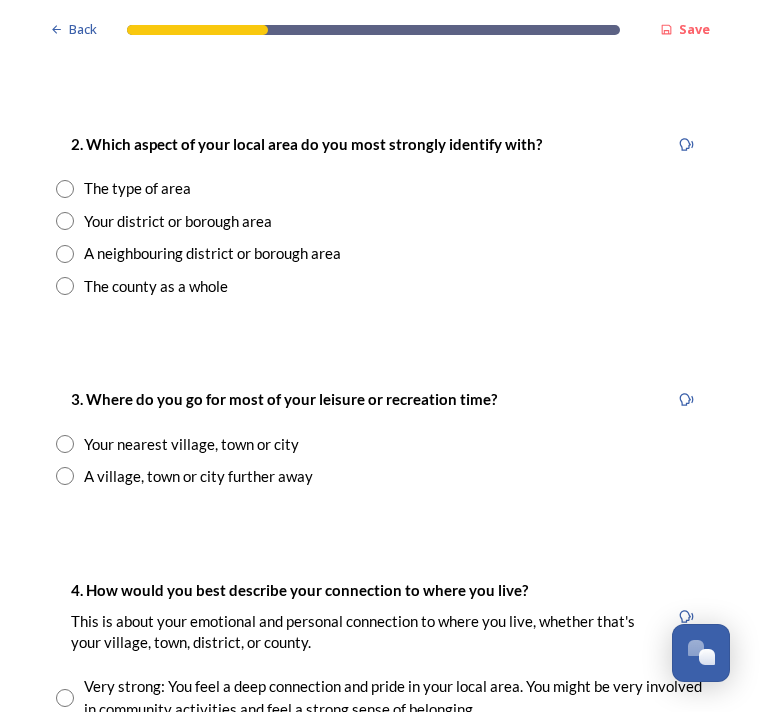scroll, scrollTop: 799, scrollLeft: 0, axis: vertical 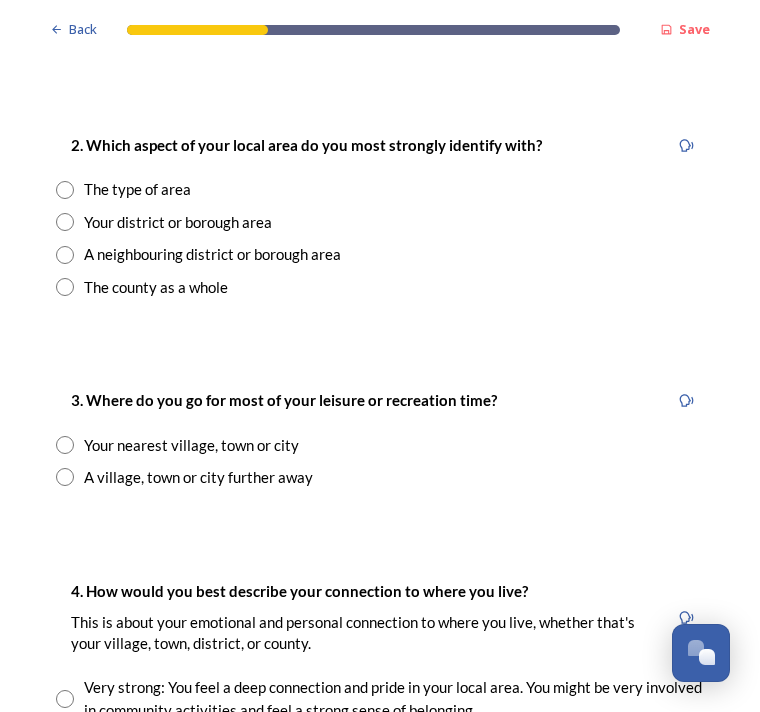 click at bounding box center (65, 445) 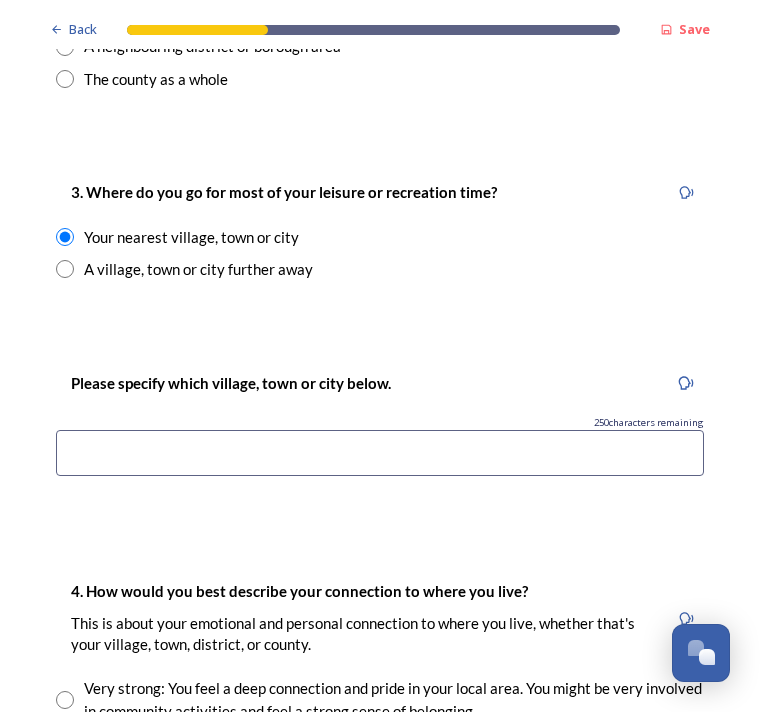 scroll, scrollTop: 1007, scrollLeft: 0, axis: vertical 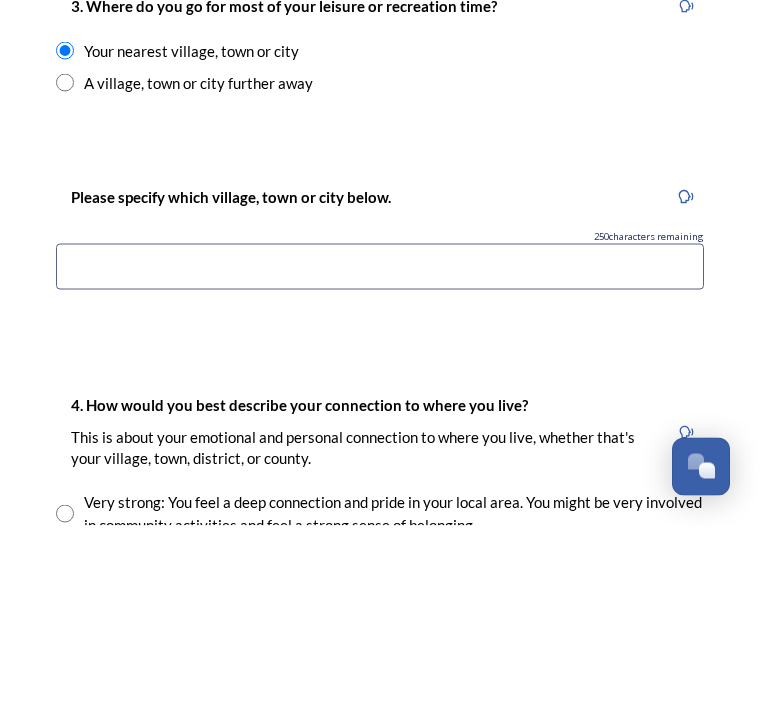 type on "Storrington" 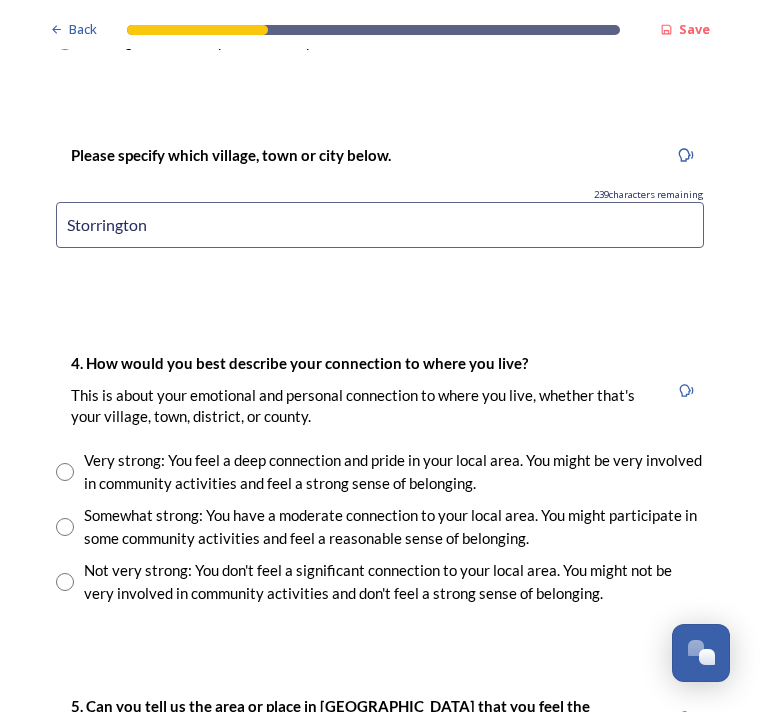 scroll, scrollTop: 1235, scrollLeft: 0, axis: vertical 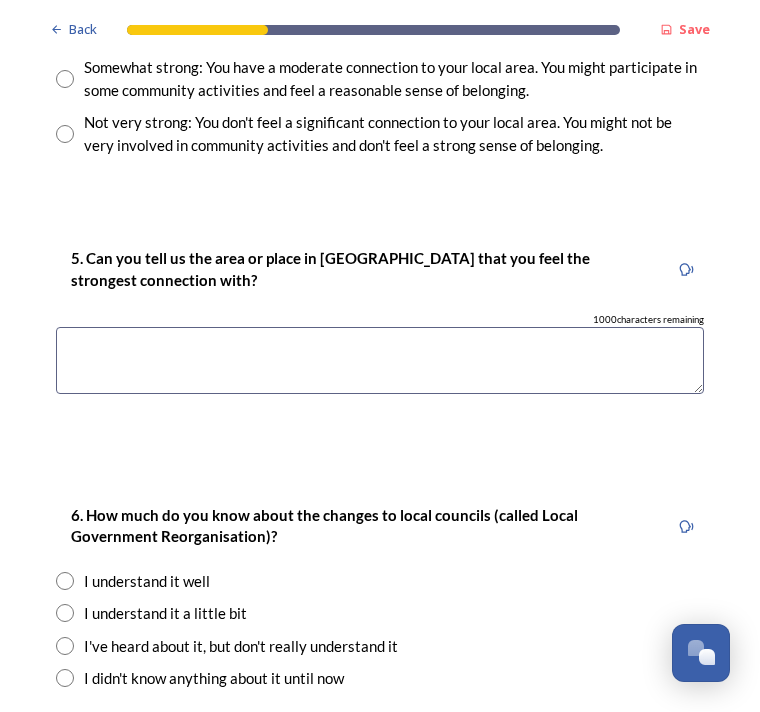 click at bounding box center [380, 360] 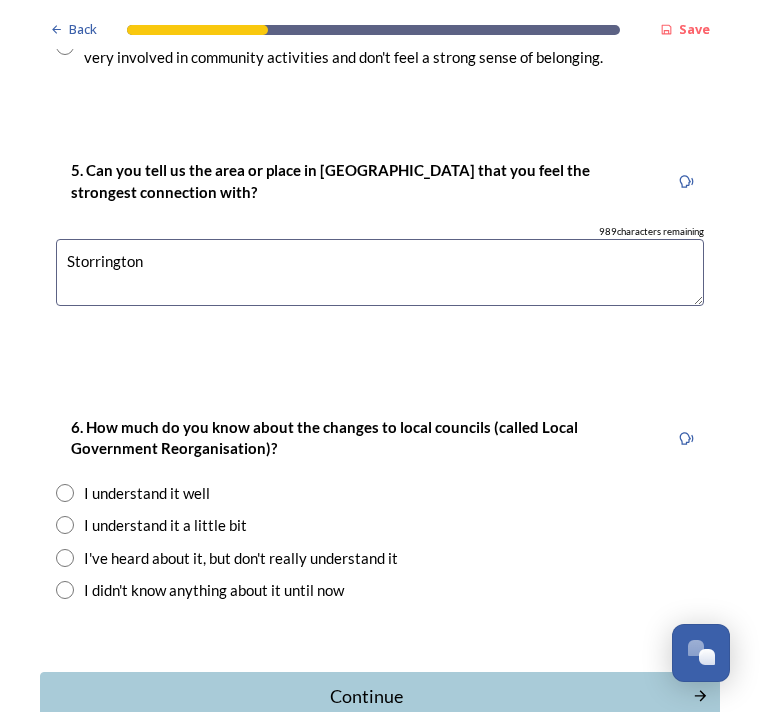 scroll, scrollTop: 1770, scrollLeft: 0, axis: vertical 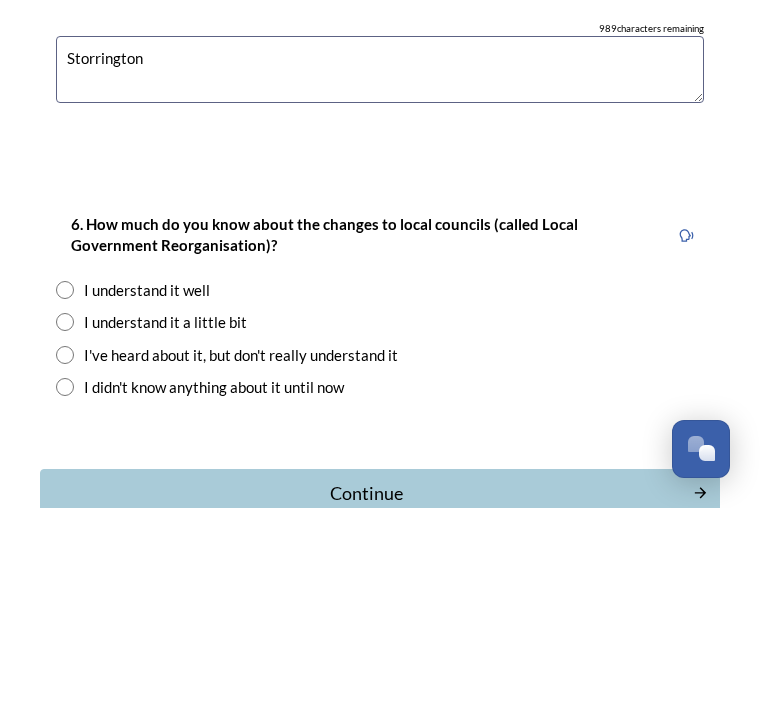 type on "Storrington" 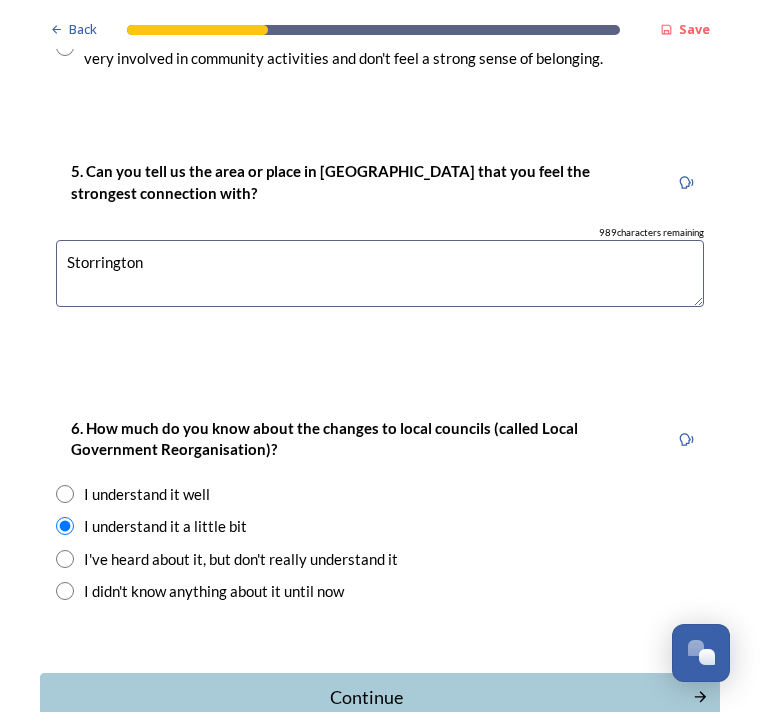 click on "Continue" at bounding box center [366, 697] 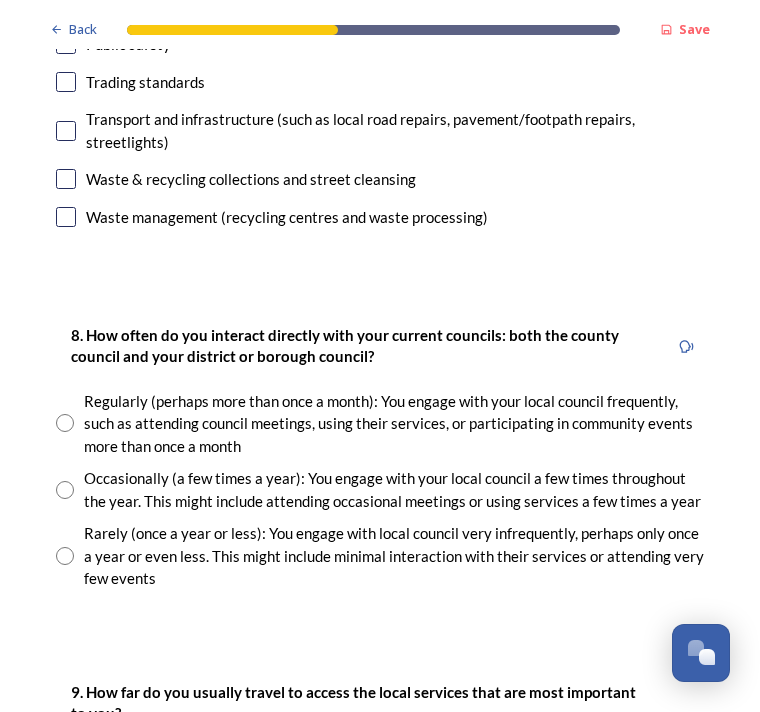 scroll, scrollTop: 941, scrollLeft: 0, axis: vertical 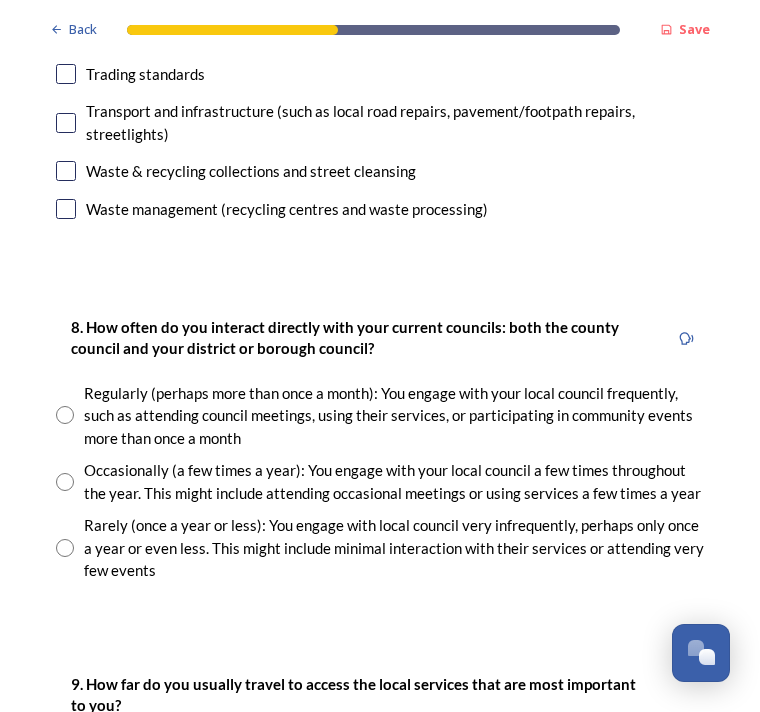 click at bounding box center [65, 415] 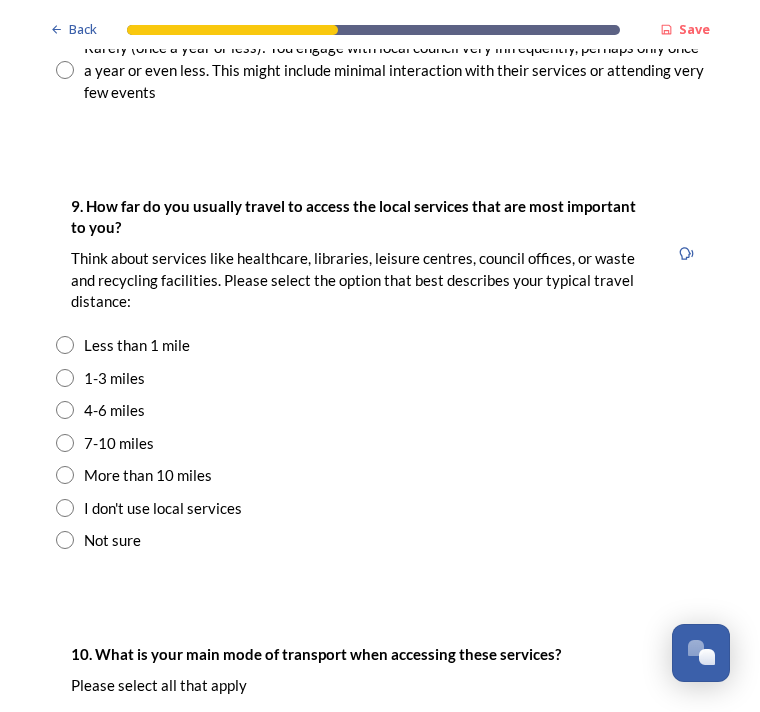 scroll, scrollTop: 1421, scrollLeft: 0, axis: vertical 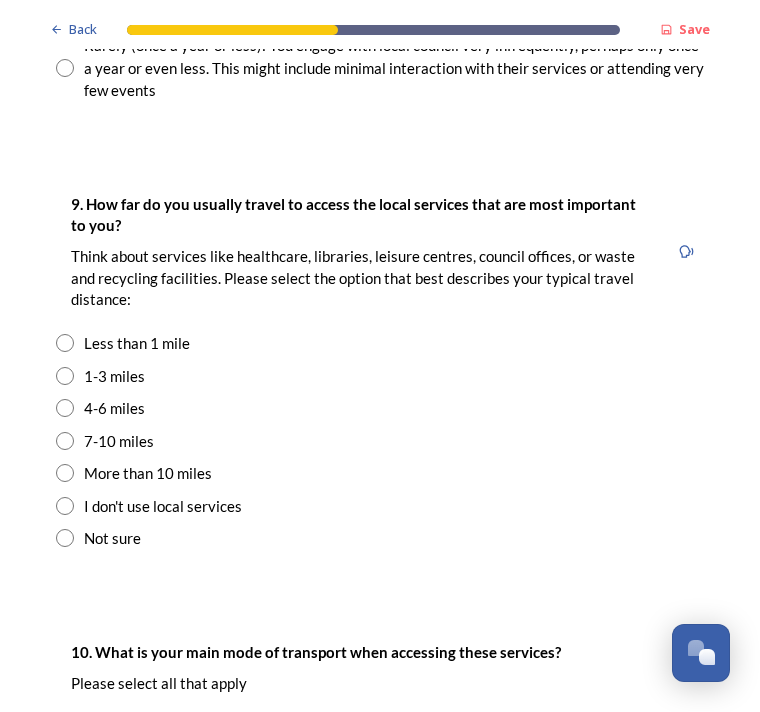 click at bounding box center [65, 441] 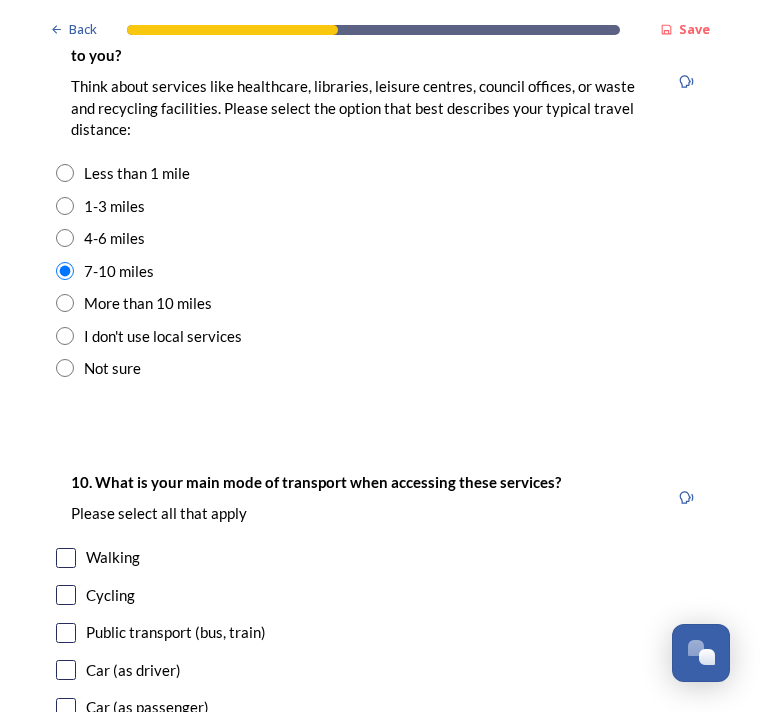 scroll, scrollTop: 1591, scrollLeft: 0, axis: vertical 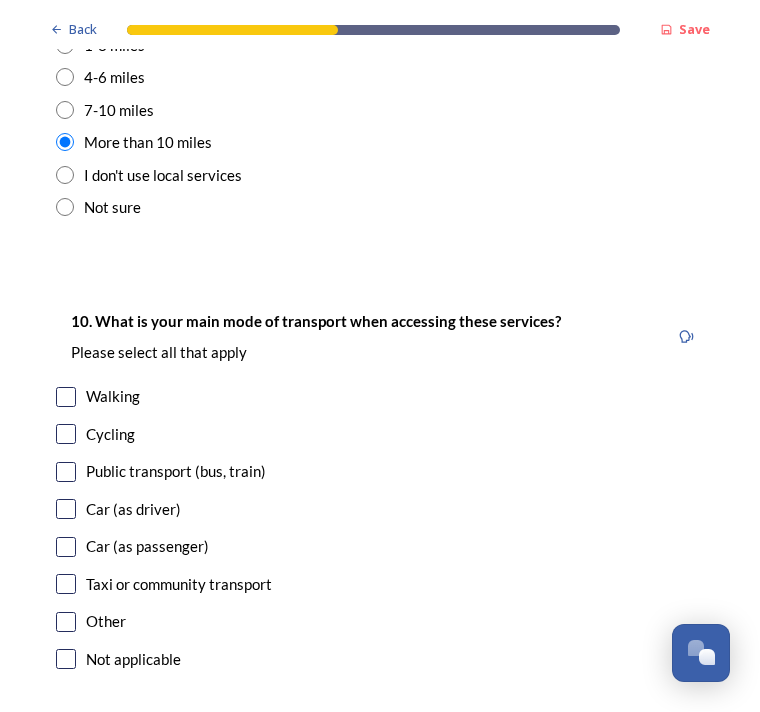 click at bounding box center [66, 509] 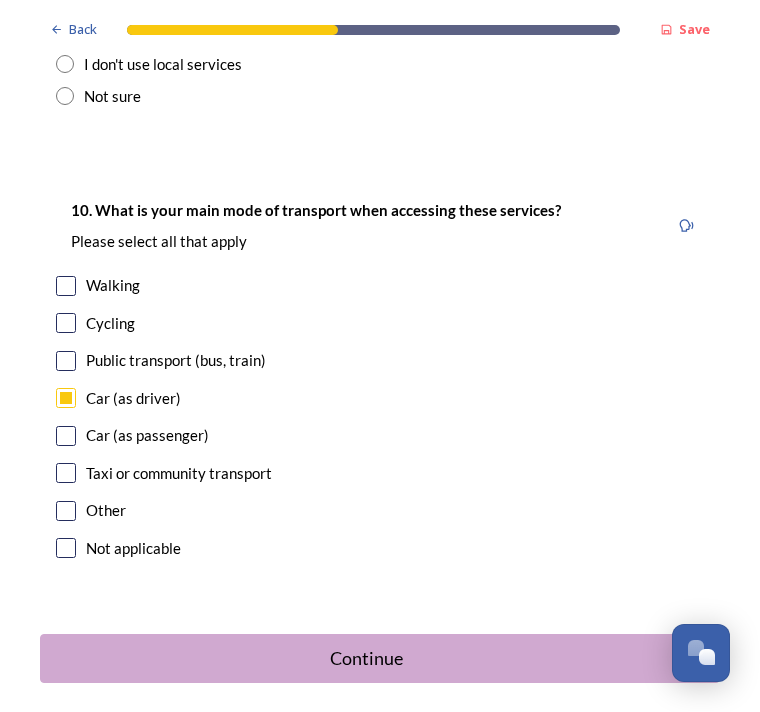 scroll, scrollTop: 1862, scrollLeft: 0, axis: vertical 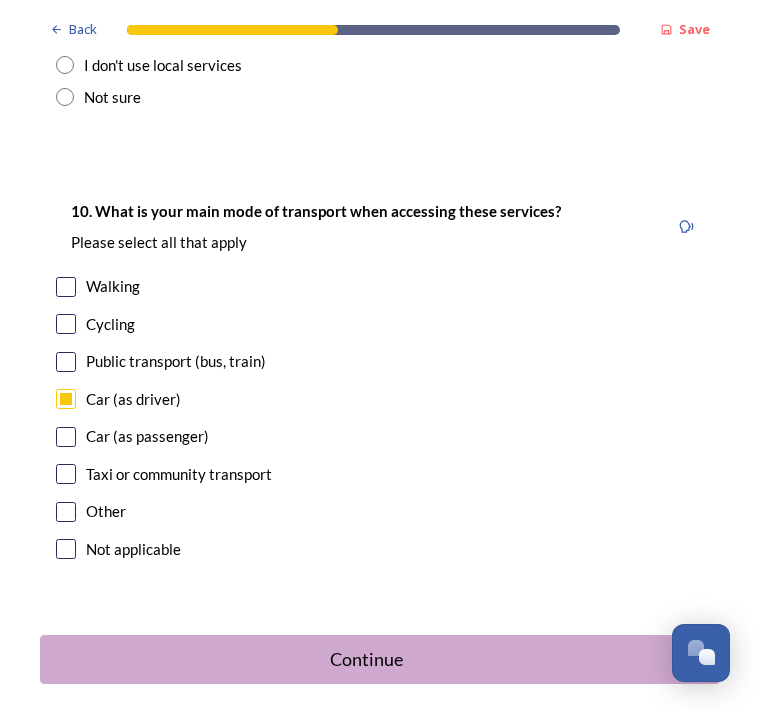 click on "Continue" at bounding box center (366, 659) 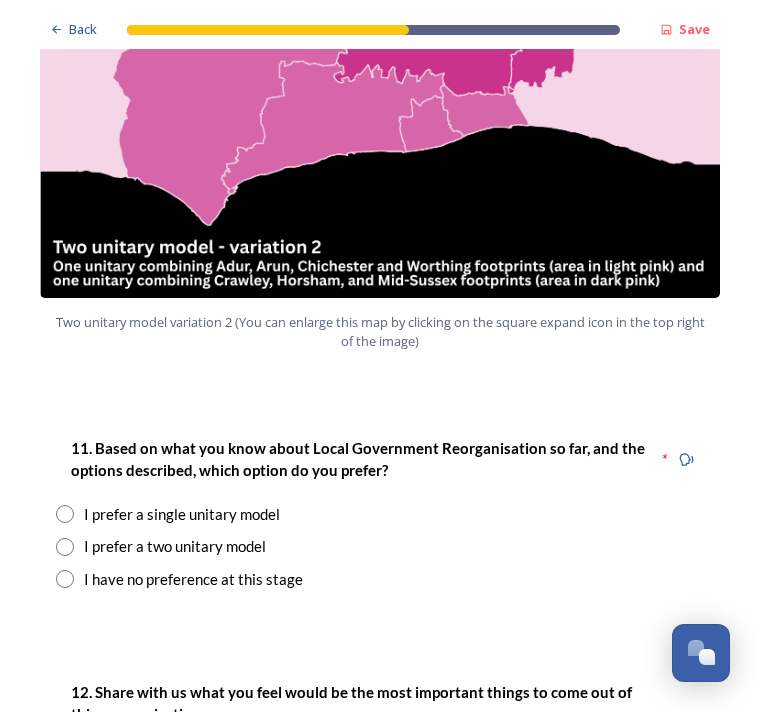 scroll, scrollTop: 2352, scrollLeft: 0, axis: vertical 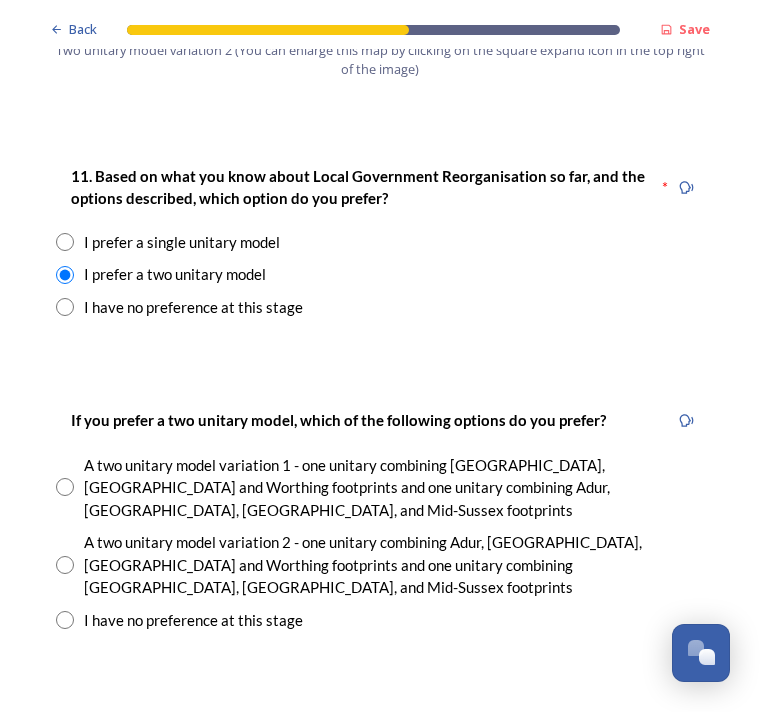 click at bounding box center (65, 307) 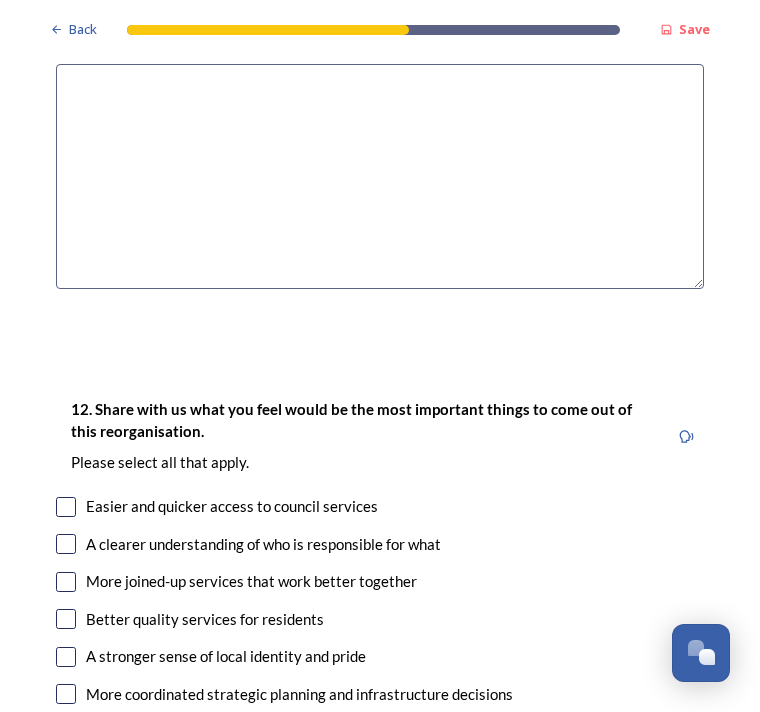 scroll, scrollTop: 3103, scrollLeft: 0, axis: vertical 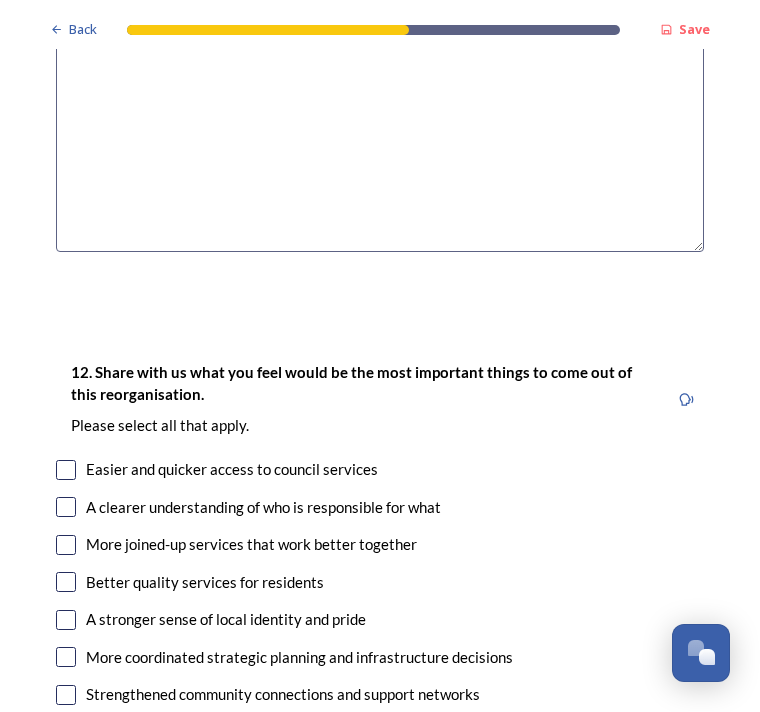 click at bounding box center [66, 470] 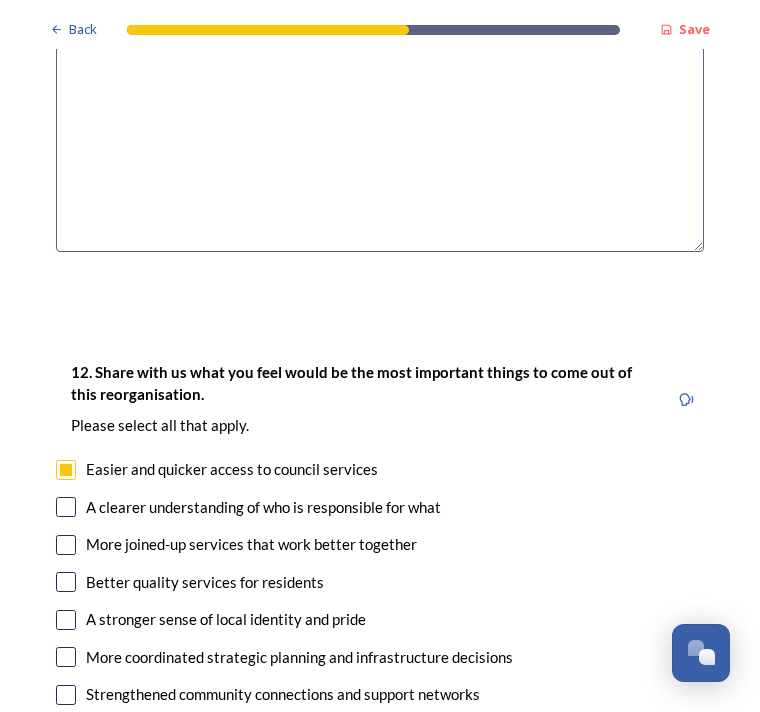 click at bounding box center [66, 545] 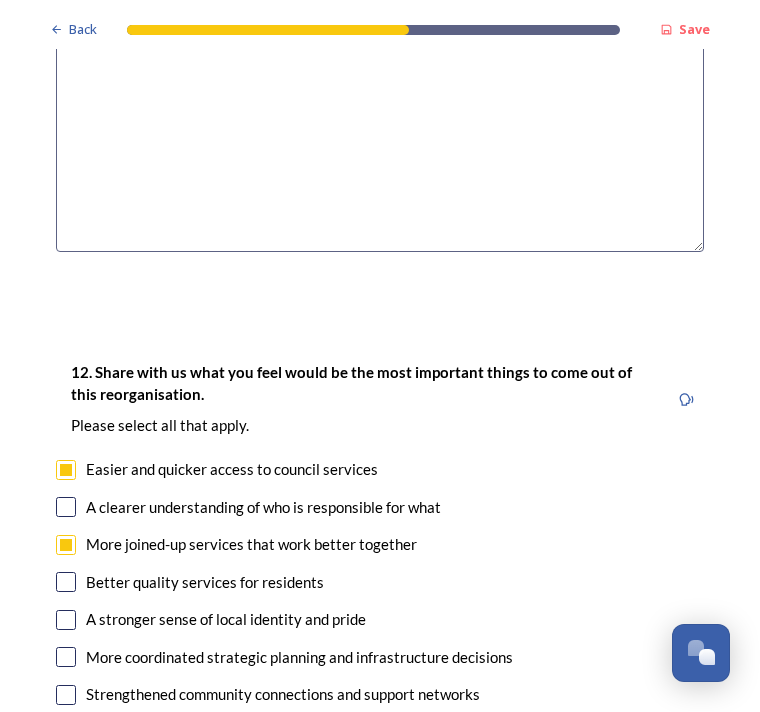 click at bounding box center (66, 582) 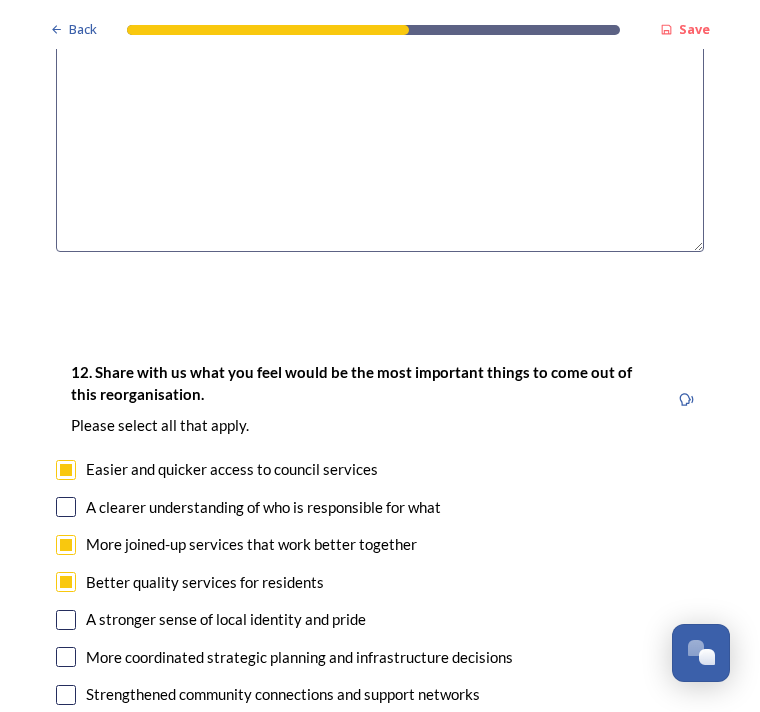 click at bounding box center [66, 620] 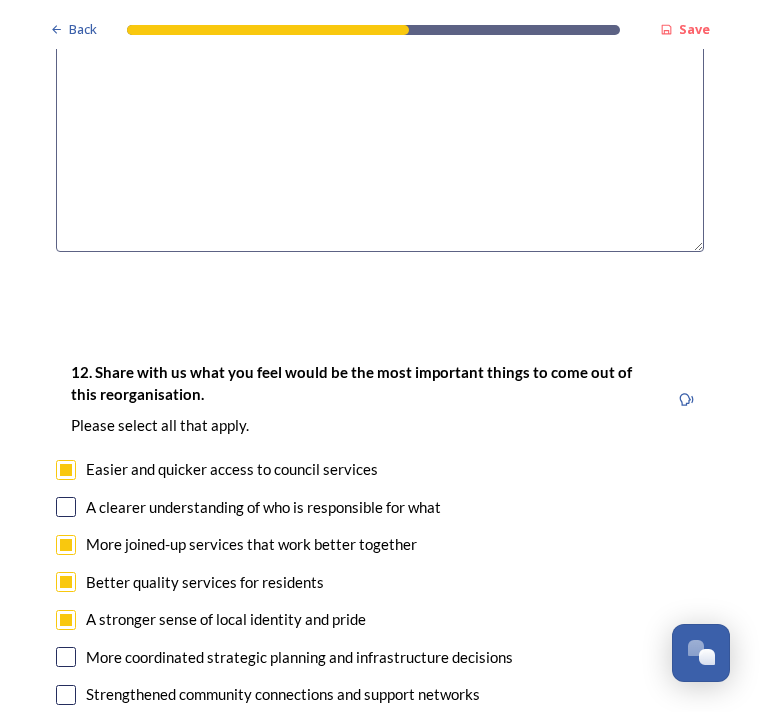 click at bounding box center [66, 657] 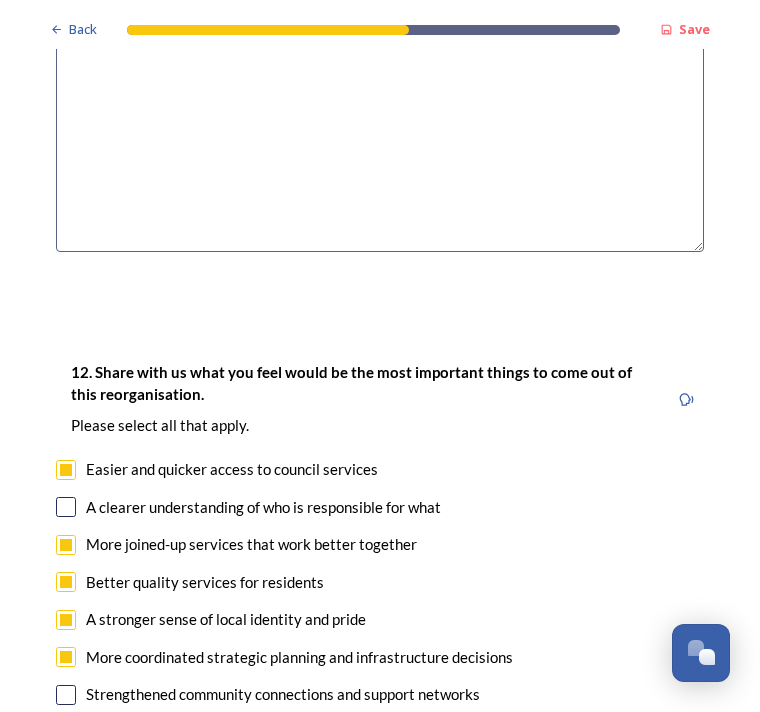 click at bounding box center (66, 695) 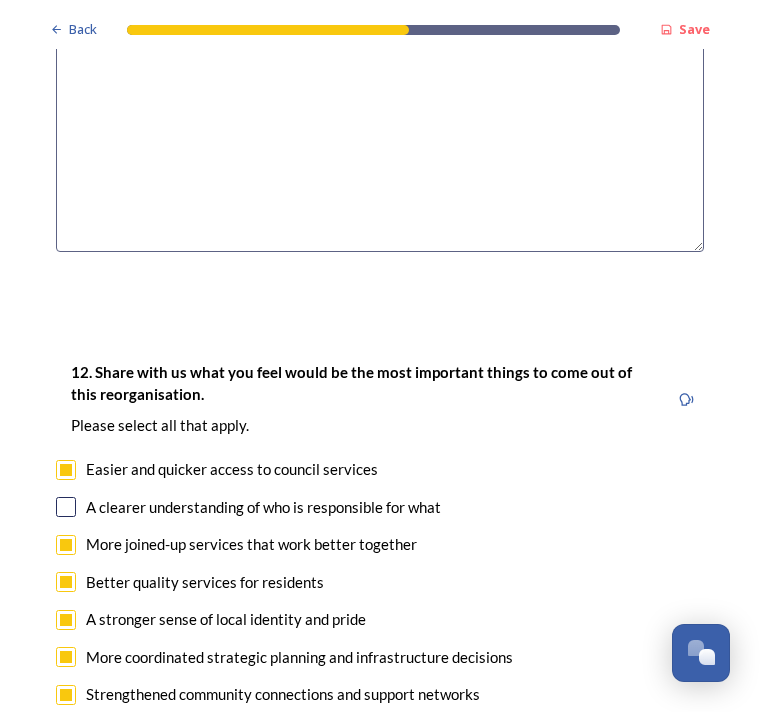 click at bounding box center [66, 732] 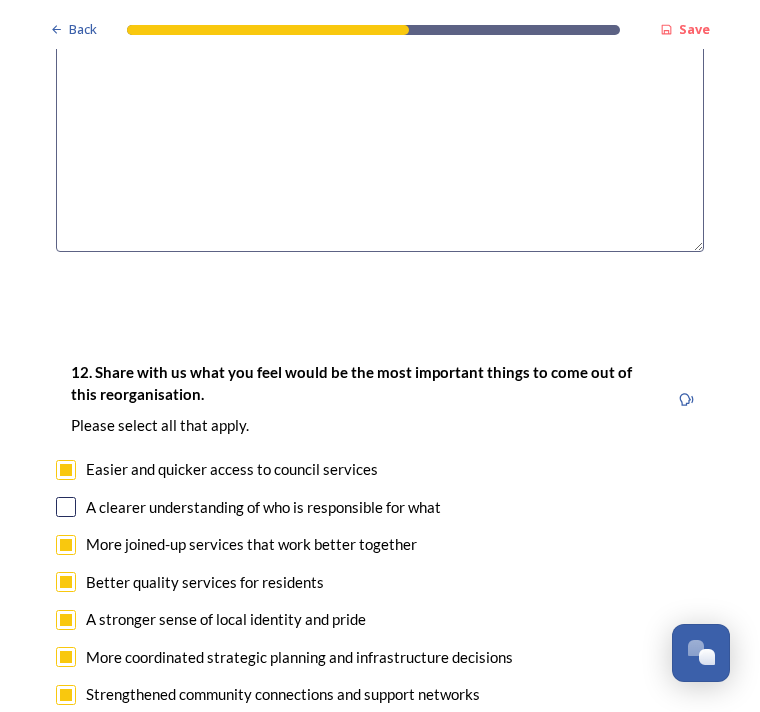 click at bounding box center [66, 807] 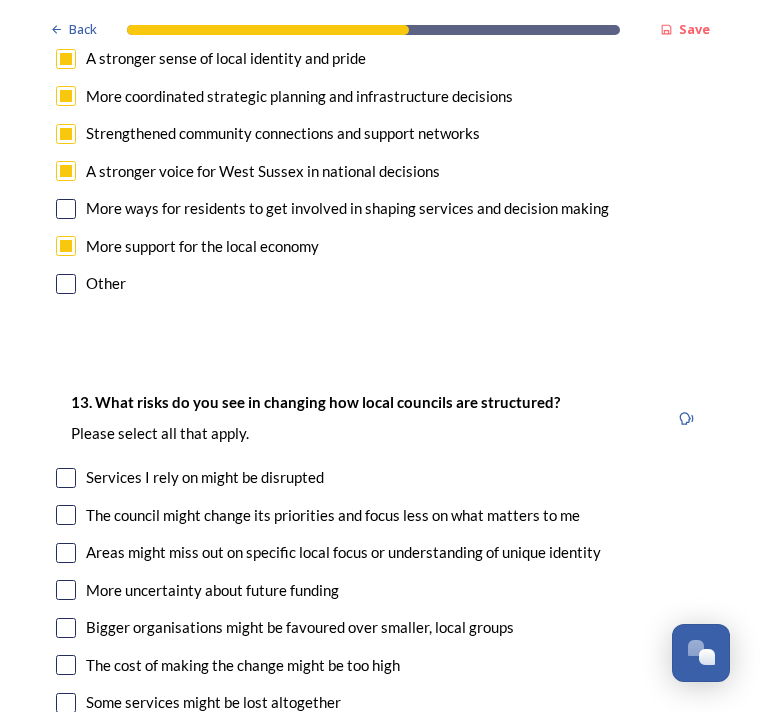 scroll, scrollTop: 3675, scrollLeft: 0, axis: vertical 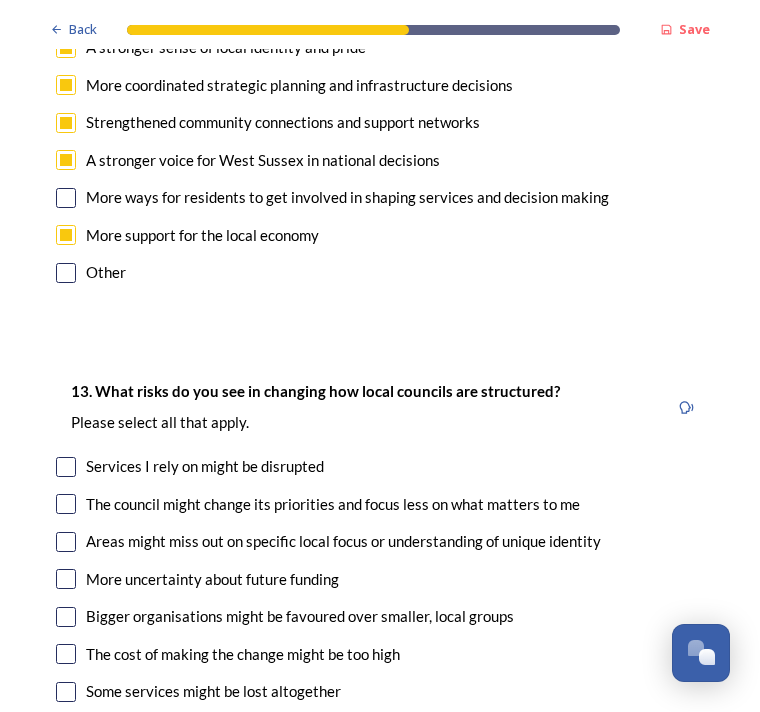 click at bounding box center [66, 504] 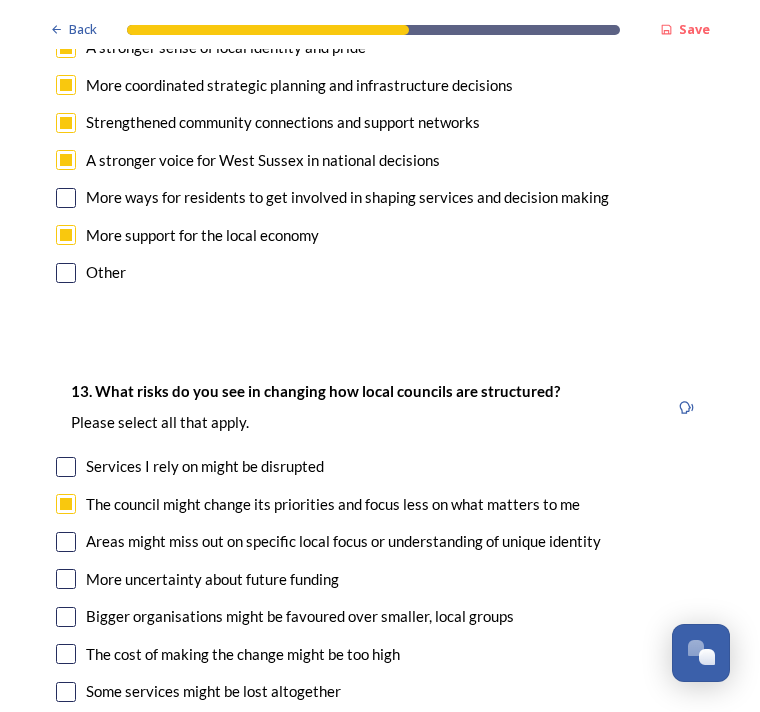 click at bounding box center (66, 542) 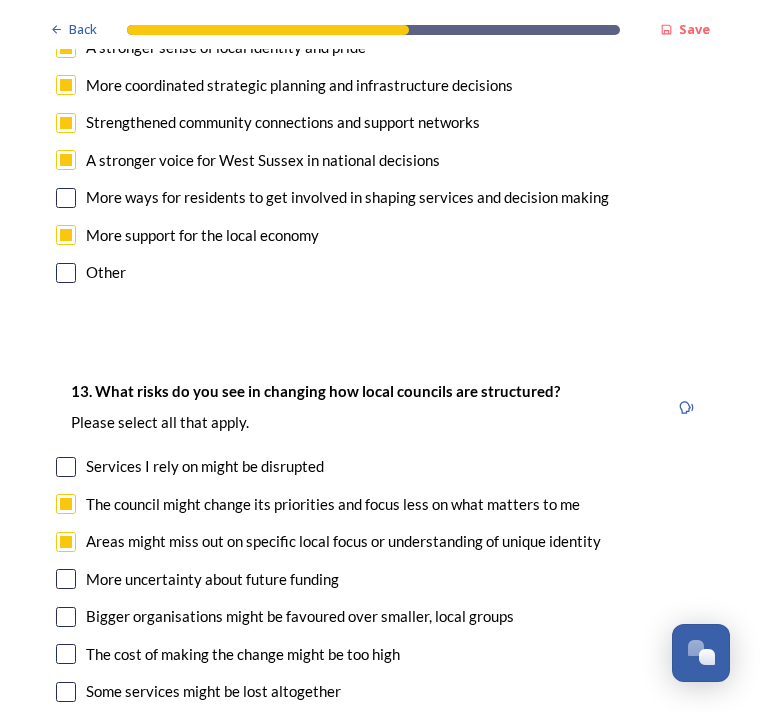 click at bounding box center [66, 617] 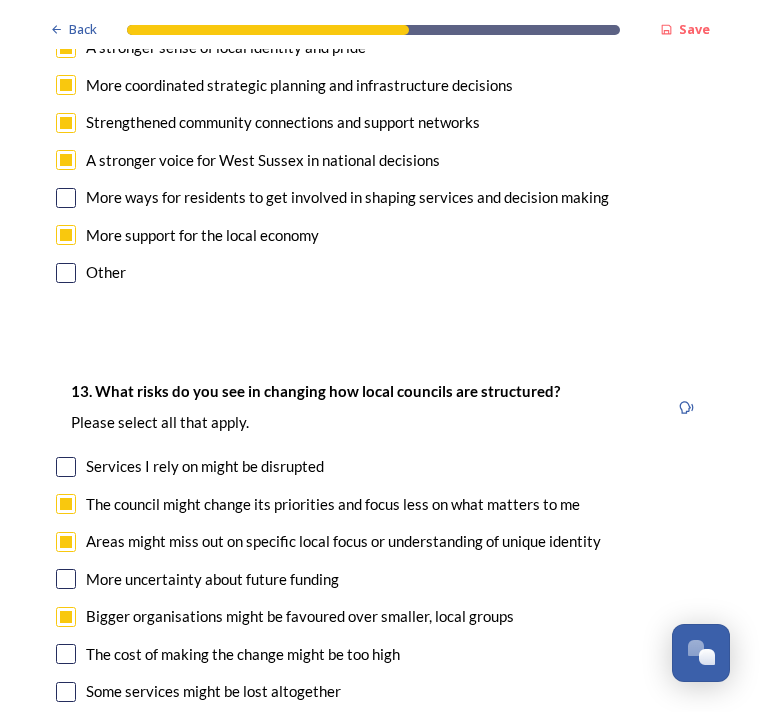 click at bounding box center [66, 654] 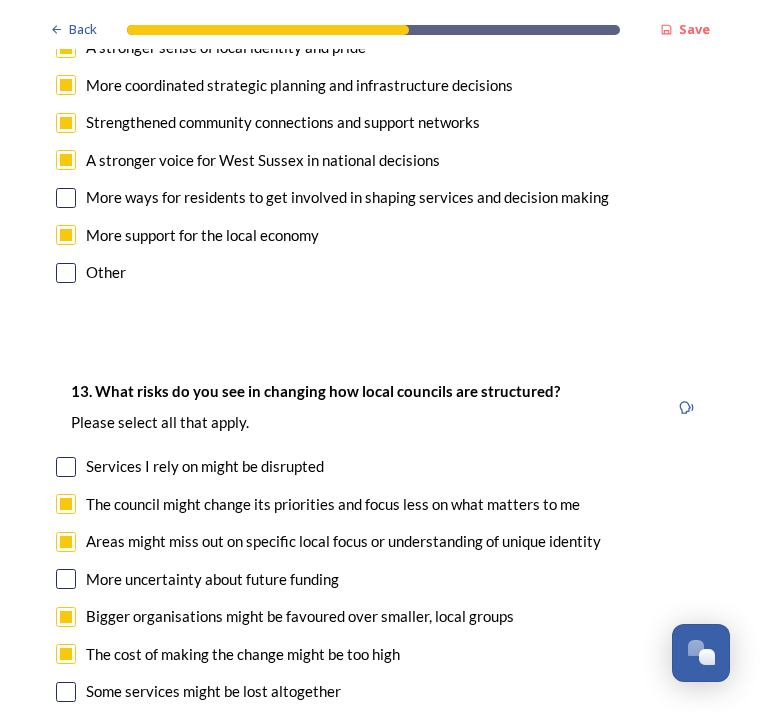 click at bounding box center [66, 692] 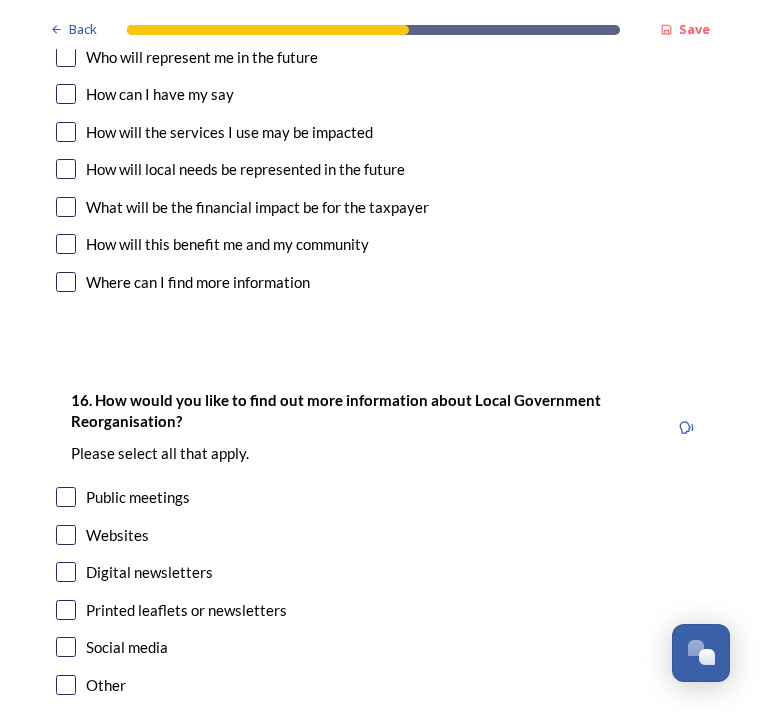 scroll, scrollTop: 5793, scrollLeft: 0, axis: vertical 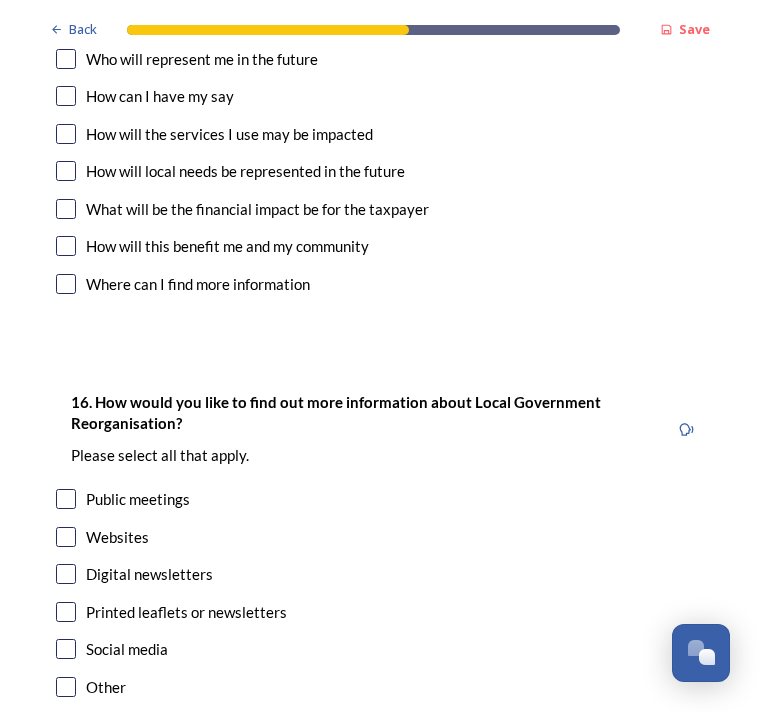 click on "Public meetings" at bounding box center [138, 499] 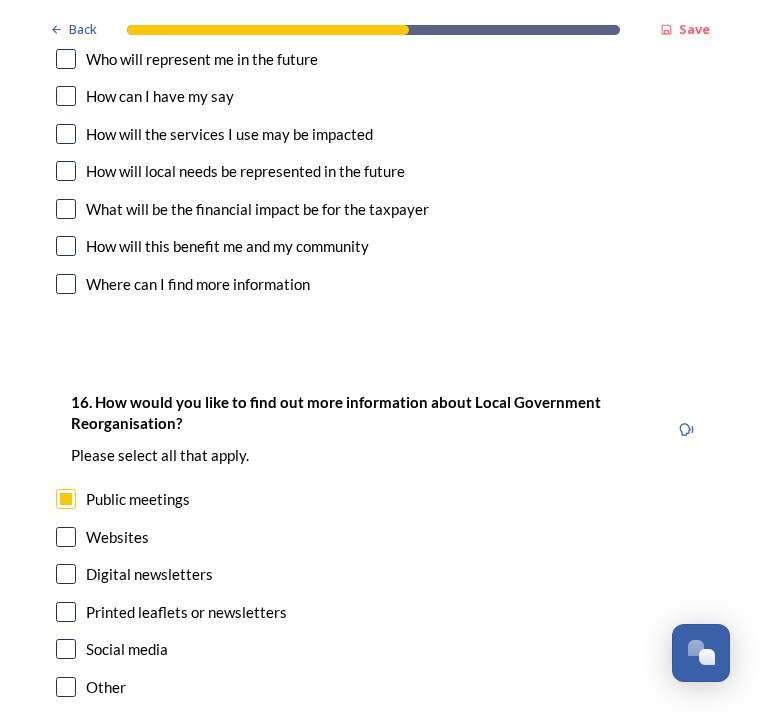 checkbox on "true" 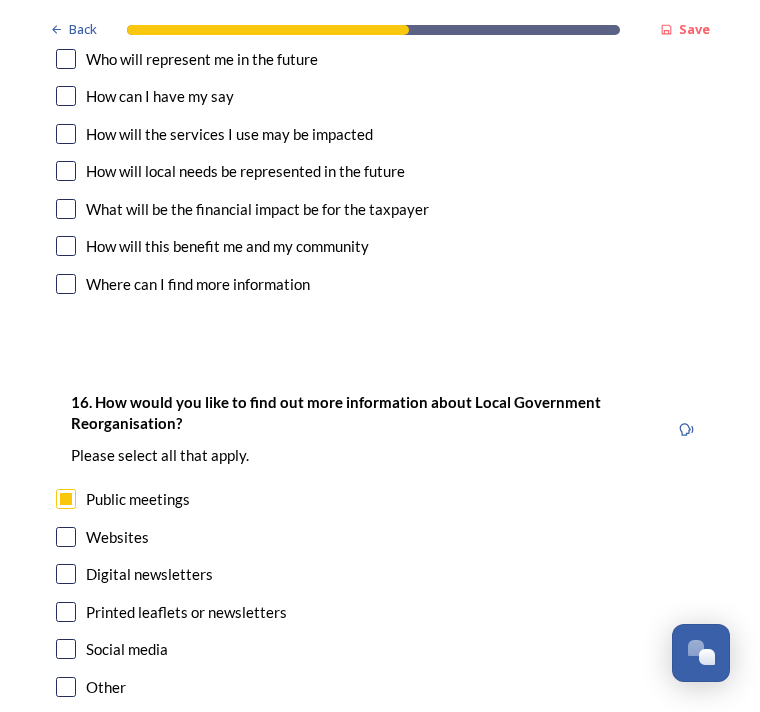 click on "Continue" at bounding box center [366, 797] 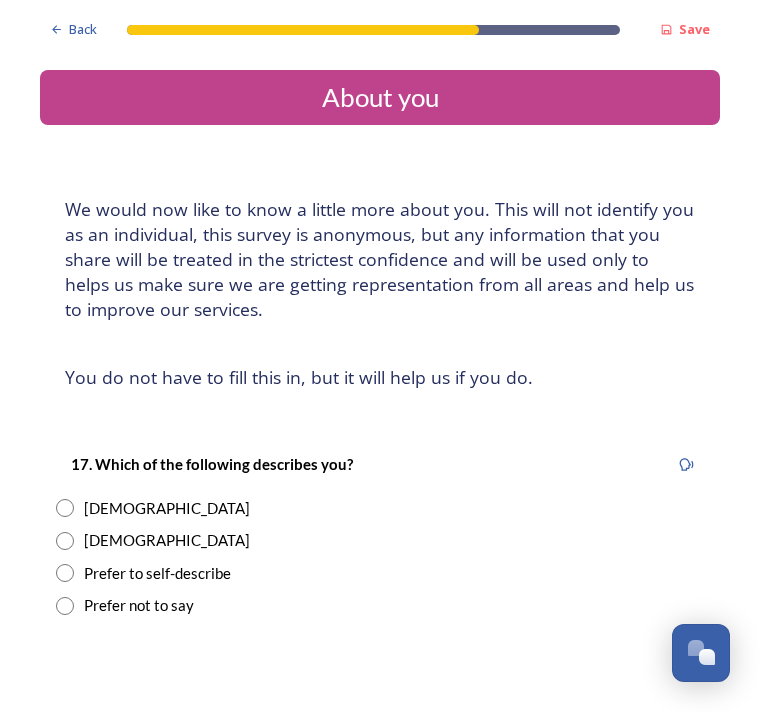 click at bounding box center (65, 541) 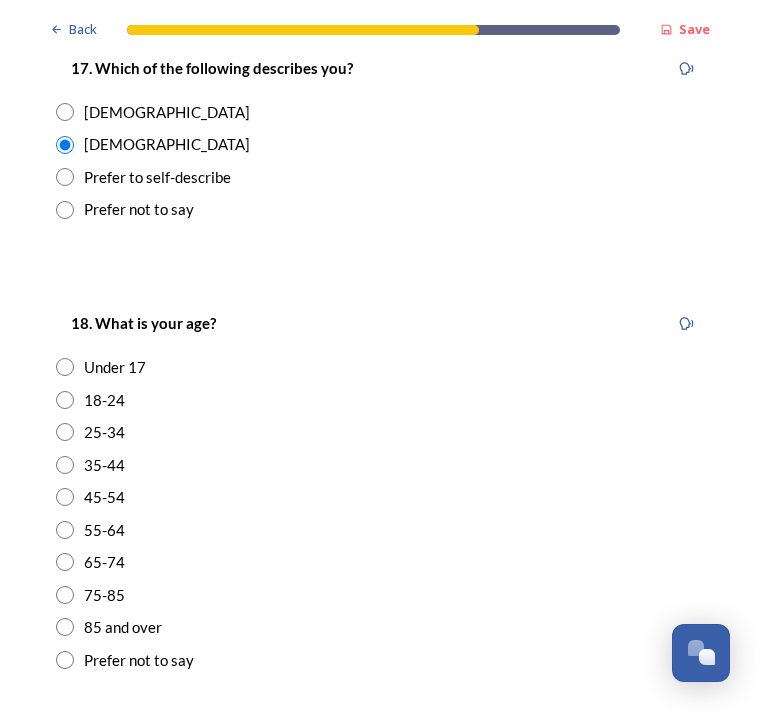 scroll, scrollTop: 396, scrollLeft: 0, axis: vertical 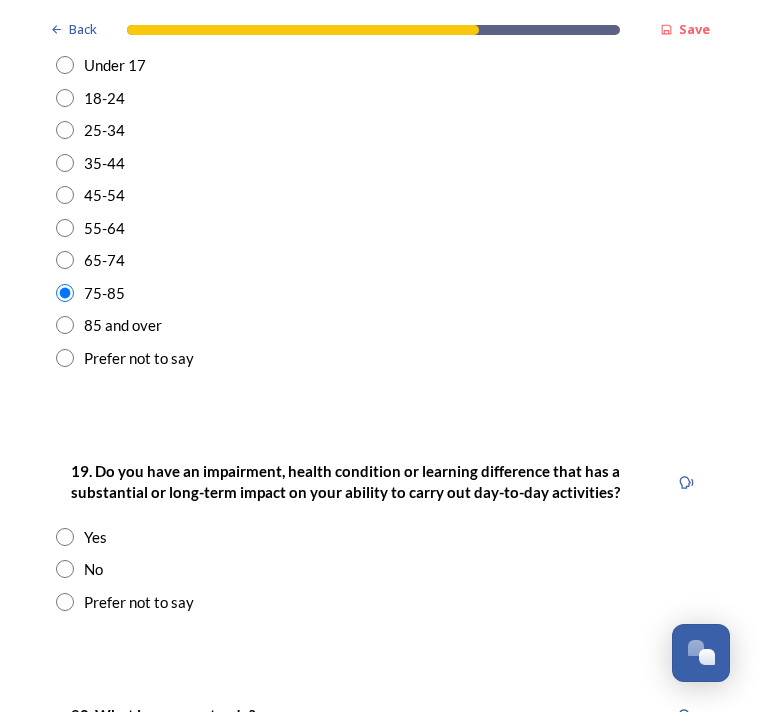 click at bounding box center [65, 569] 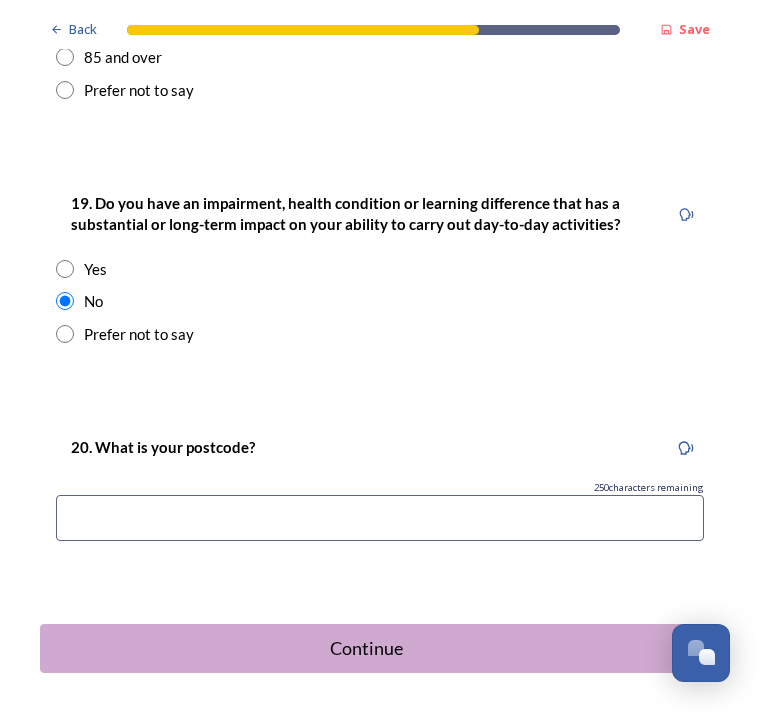 scroll, scrollTop: 965, scrollLeft: 0, axis: vertical 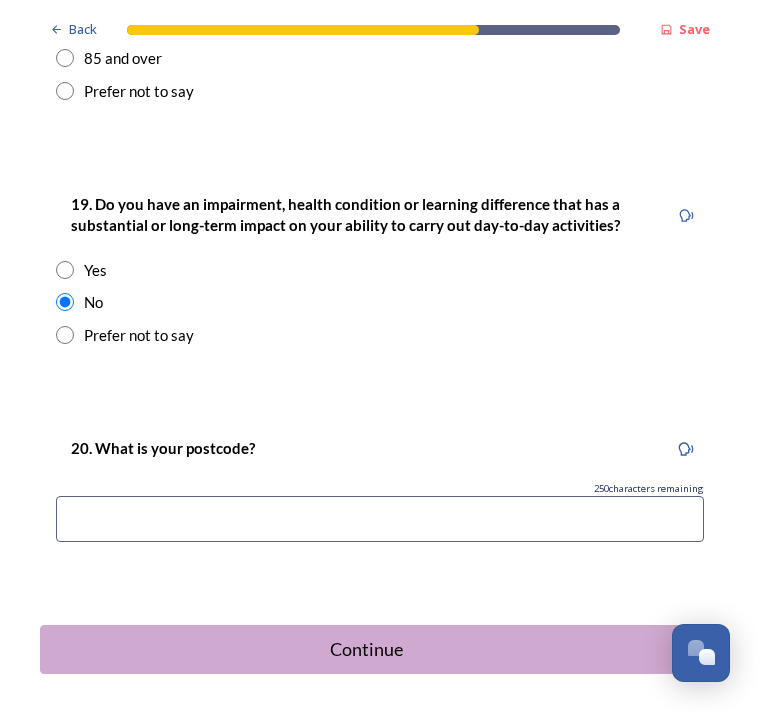 click at bounding box center [380, 519] 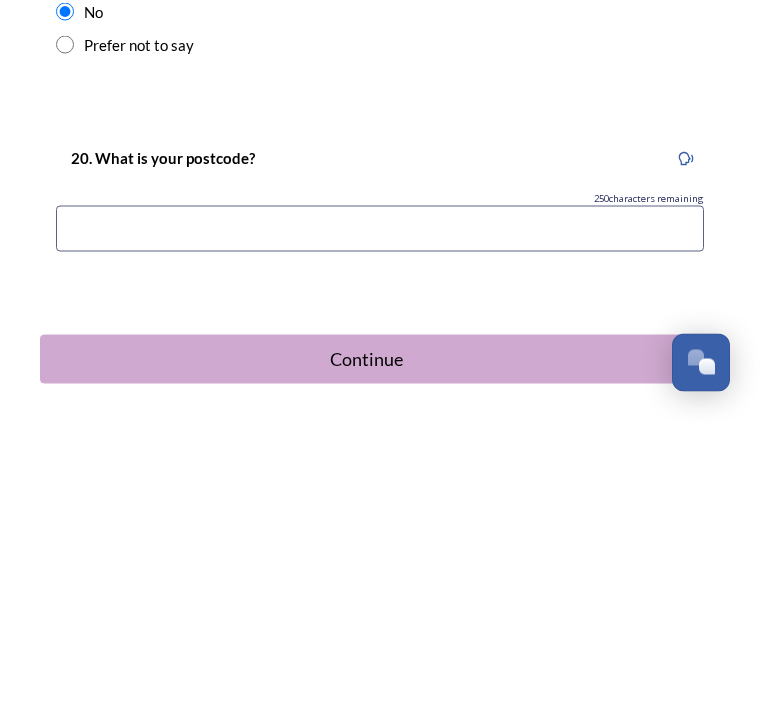type on "RH20 4NF" 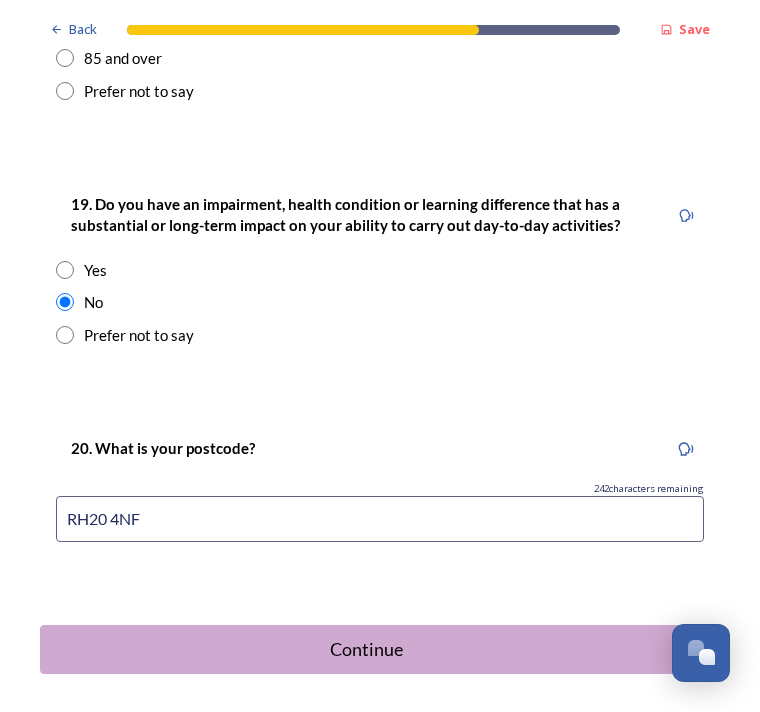 click on "Continue" at bounding box center (366, 649) 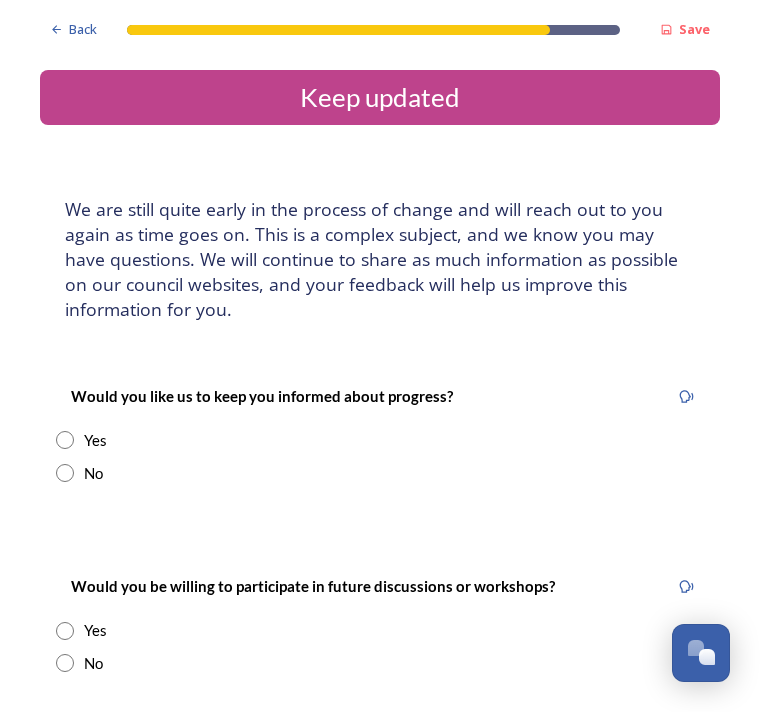 click at bounding box center [65, 663] 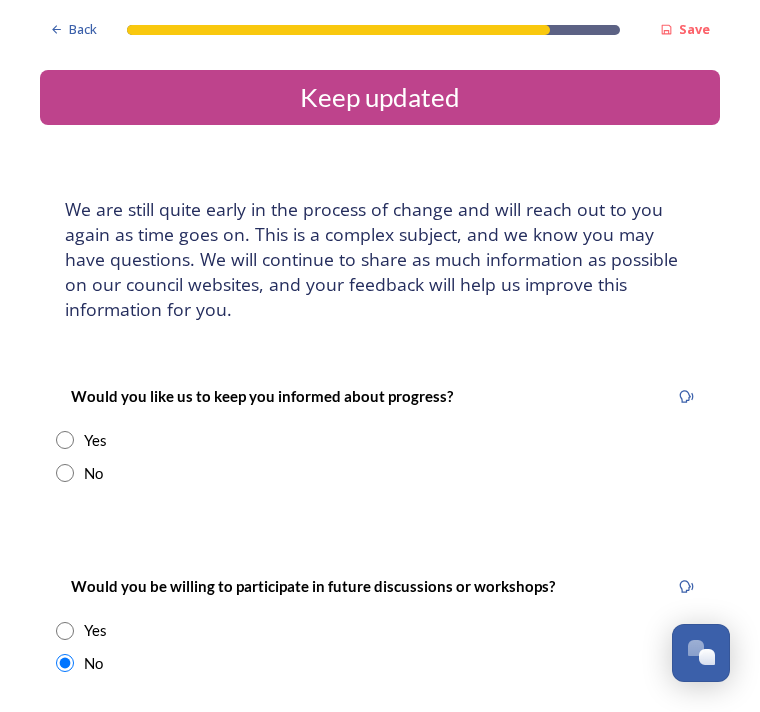 click at bounding box center [65, 440] 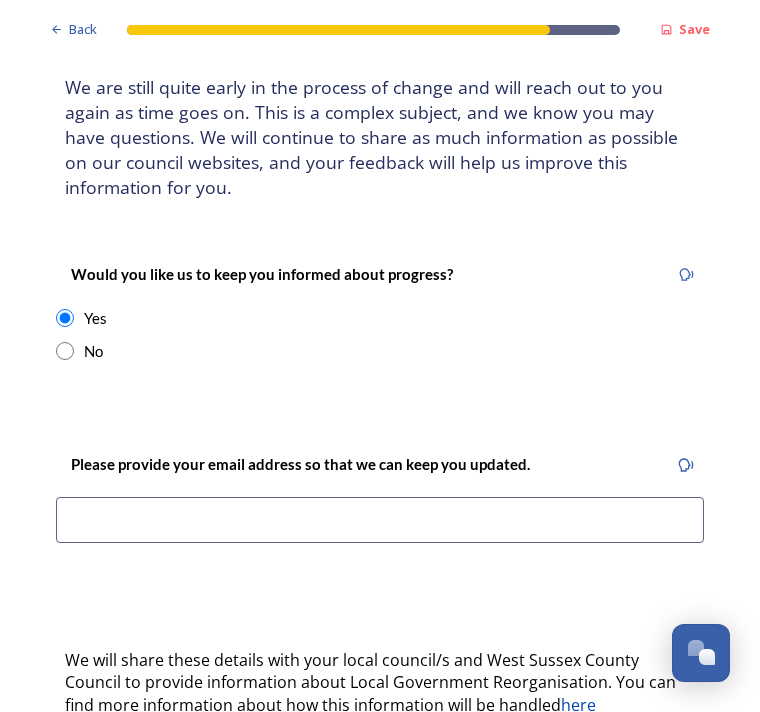 scroll, scrollTop: 122, scrollLeft: 0, axis: vertical 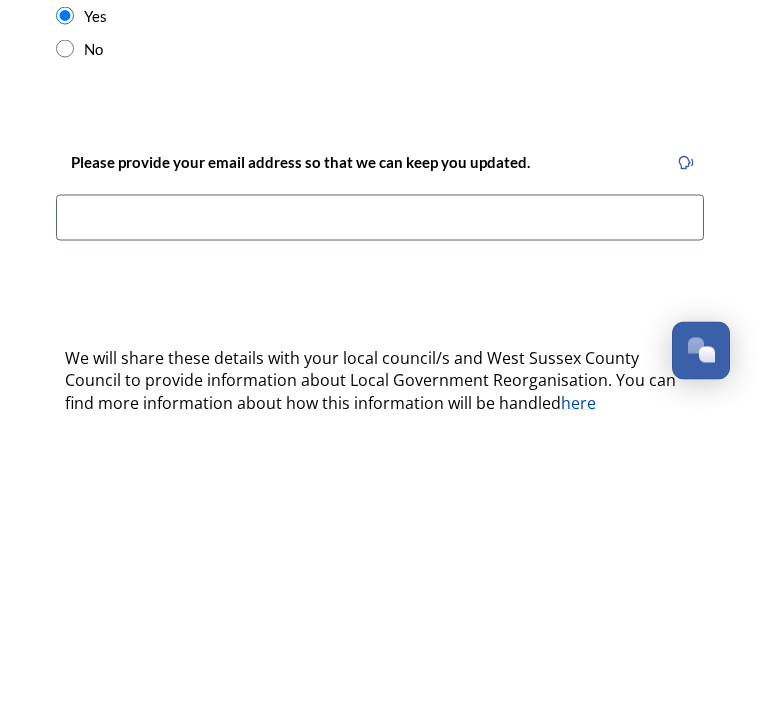 type on "downhurst@btinternet.com" 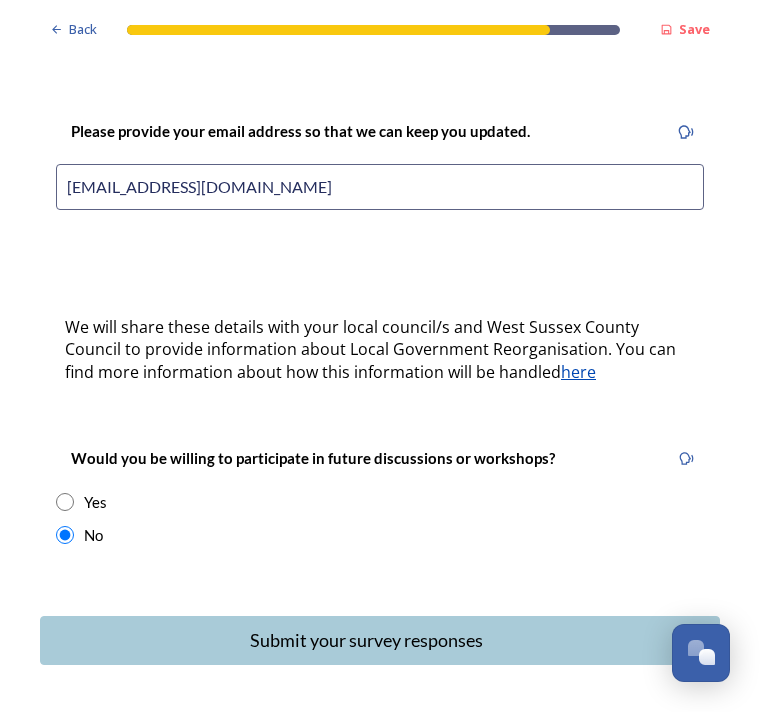 scroll, scrollTop: 453, scrollLeft: 0, axis: vertical 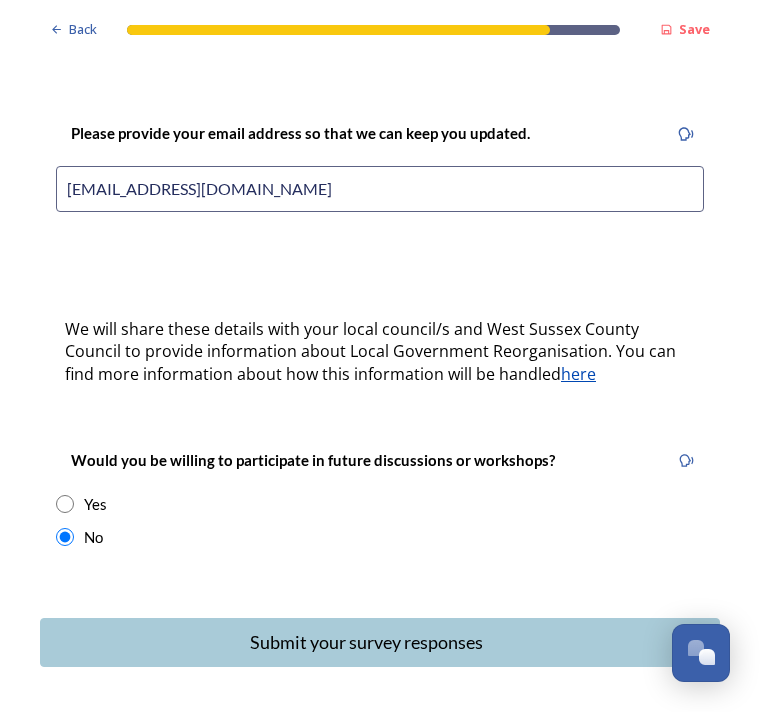 click 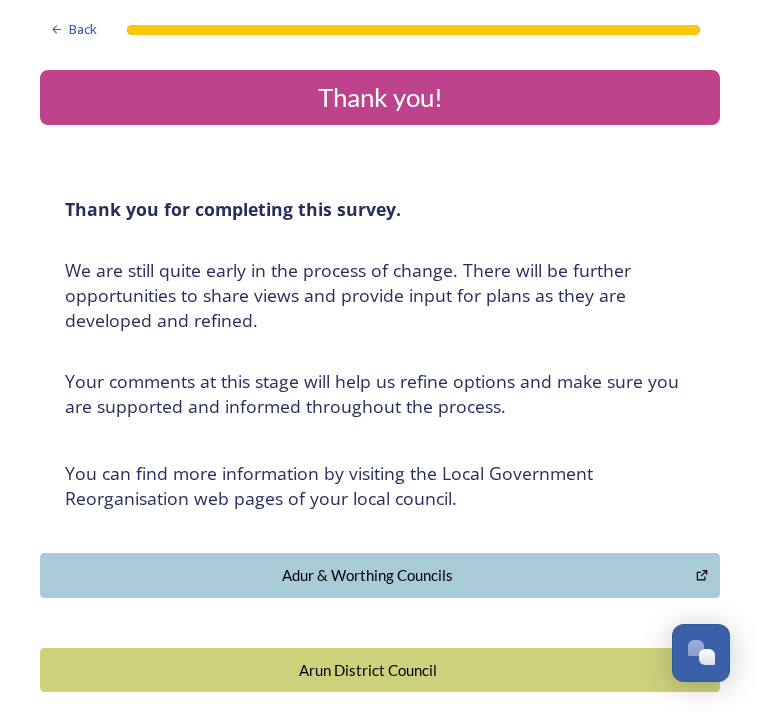 scroll, scrollTop: 0, scrollLeft: 0, axis: both 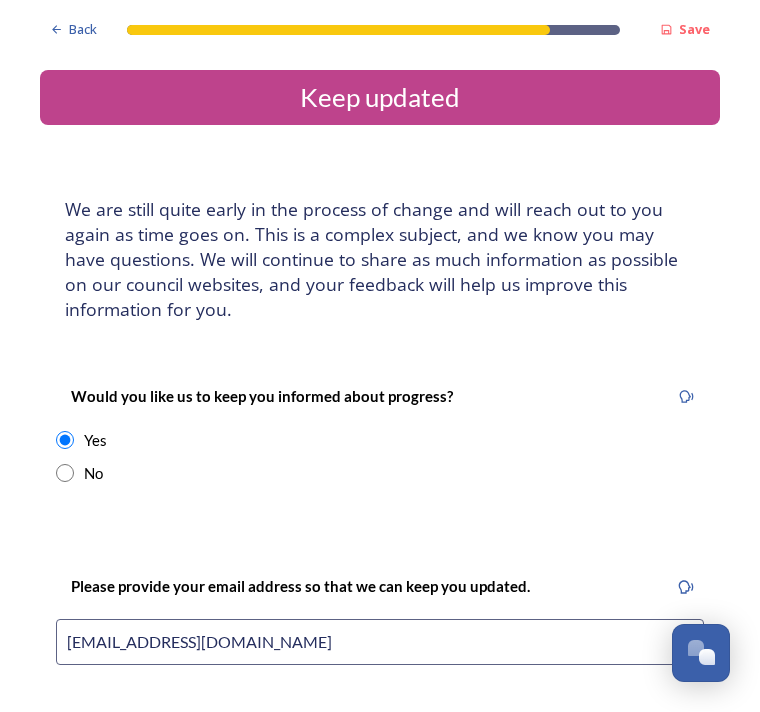 click on "Save" at bounding box center (685, 29) 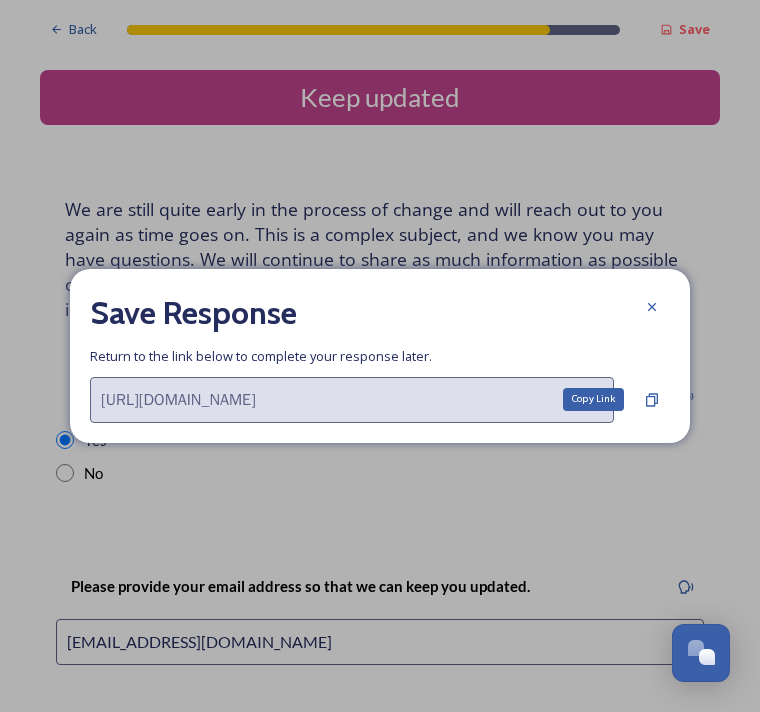 click on "Copy Link" at bounding box center (652, 400) 